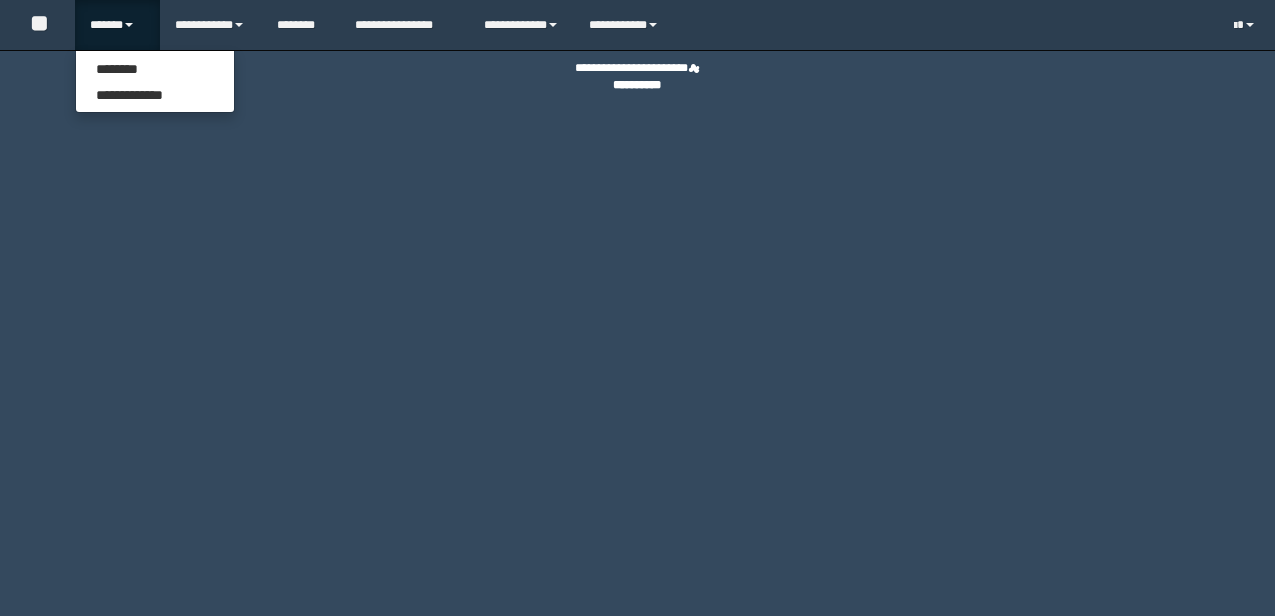 scroll, scrollTop: 0, scrollLeft: 0, axis: both 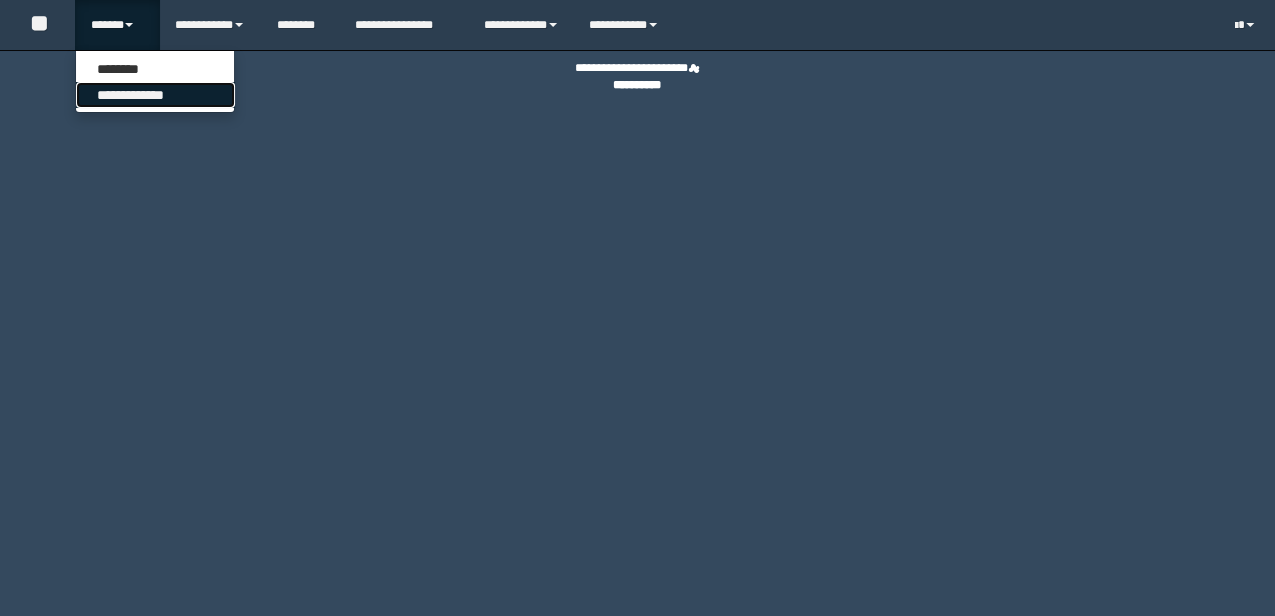 click on "**********" at bounding box center (155, 95) 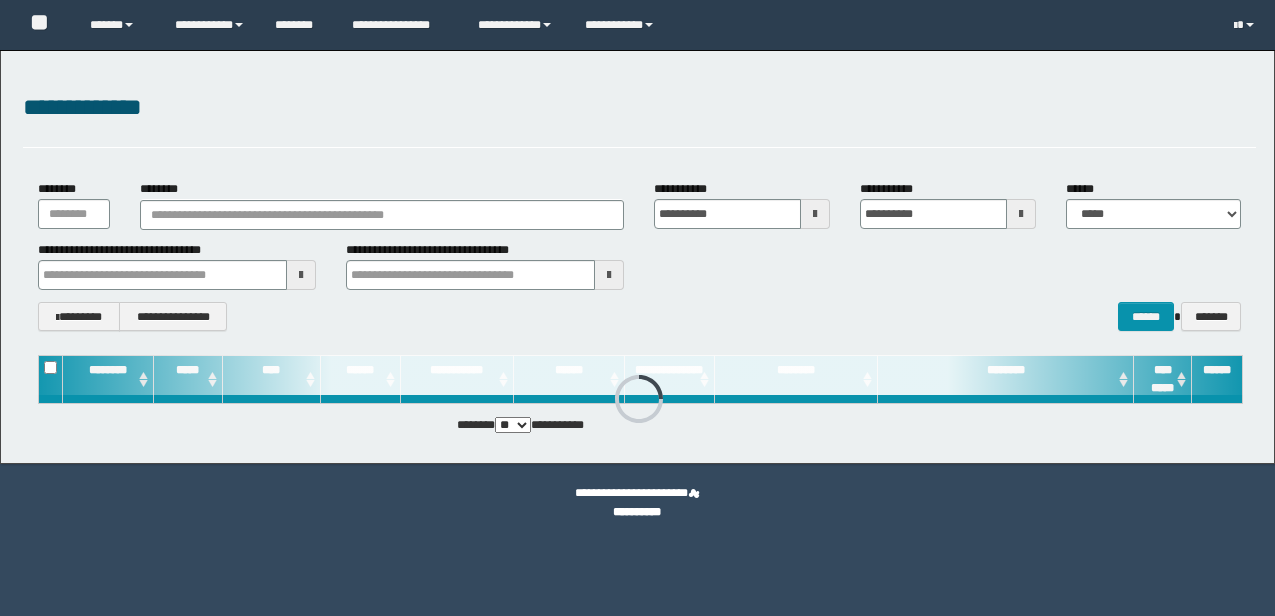 scroll, scrollTop: 0, scrollLeft: 0, axis: both 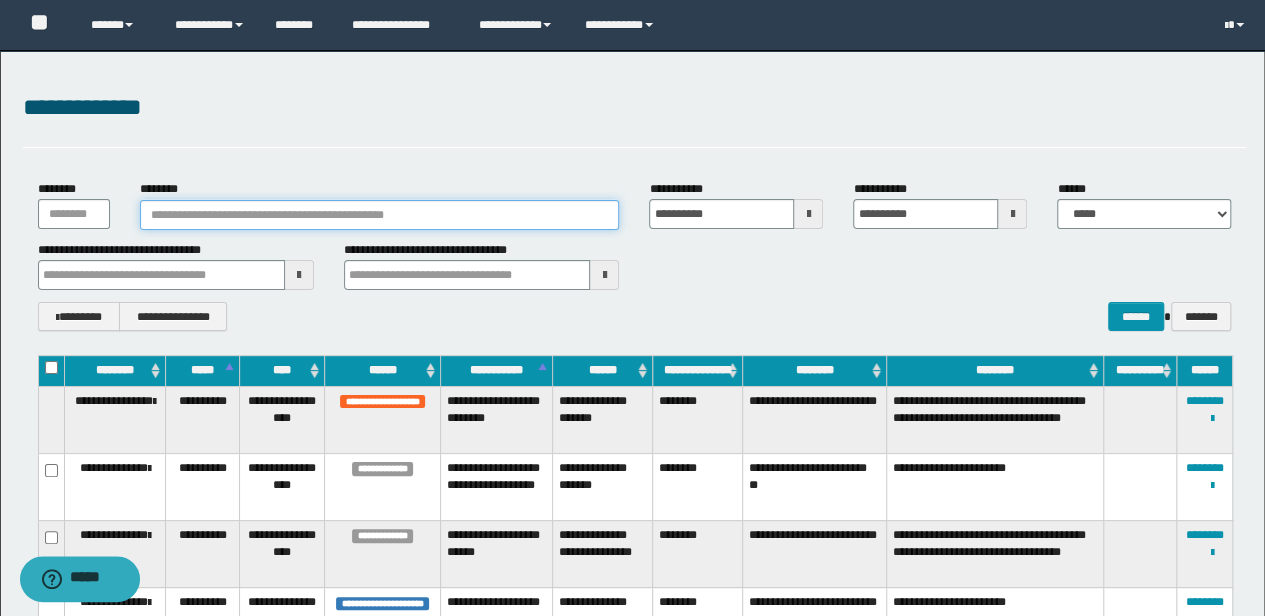 click on "********" at bounding box center [380, 215] 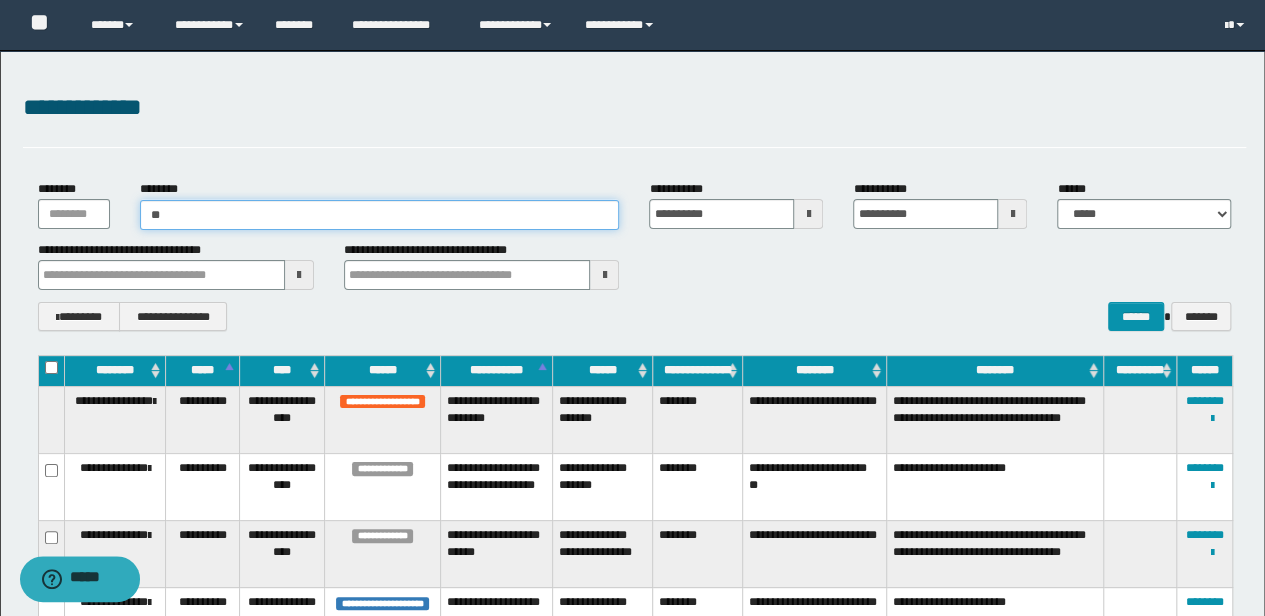 type on "***" 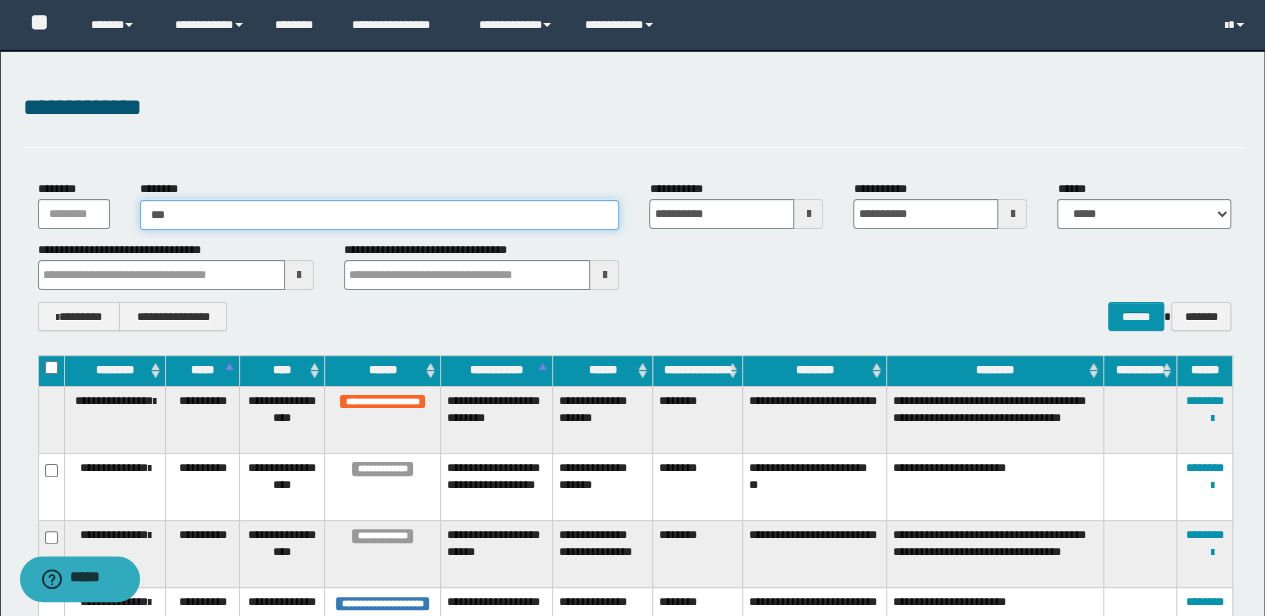 type on "***" 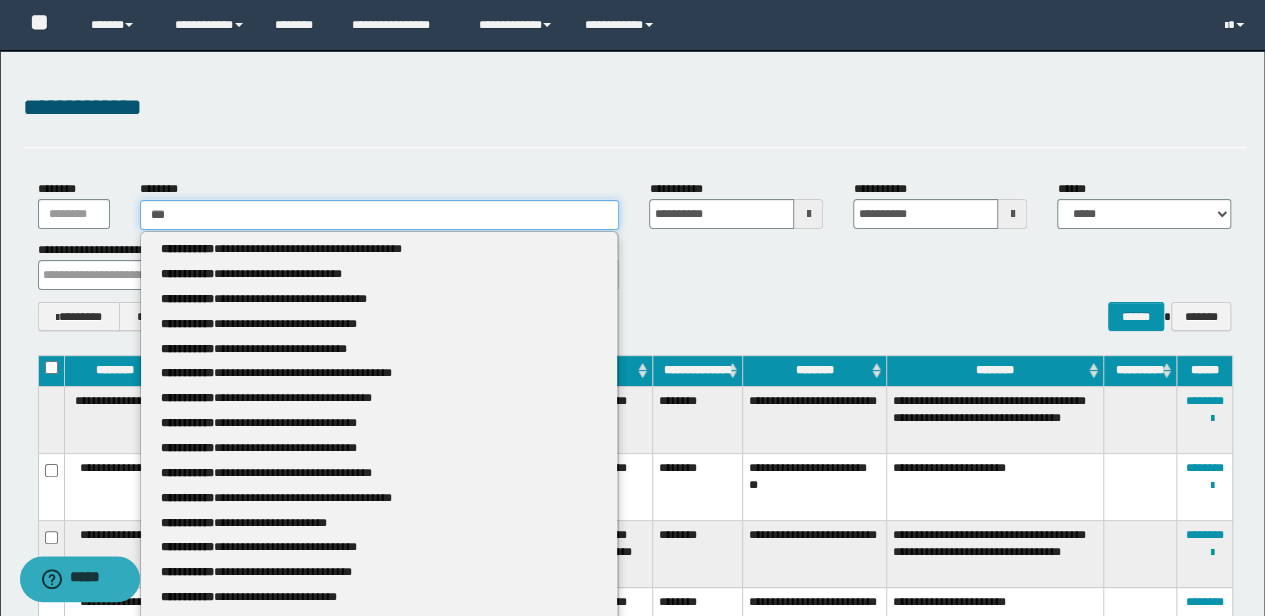 type 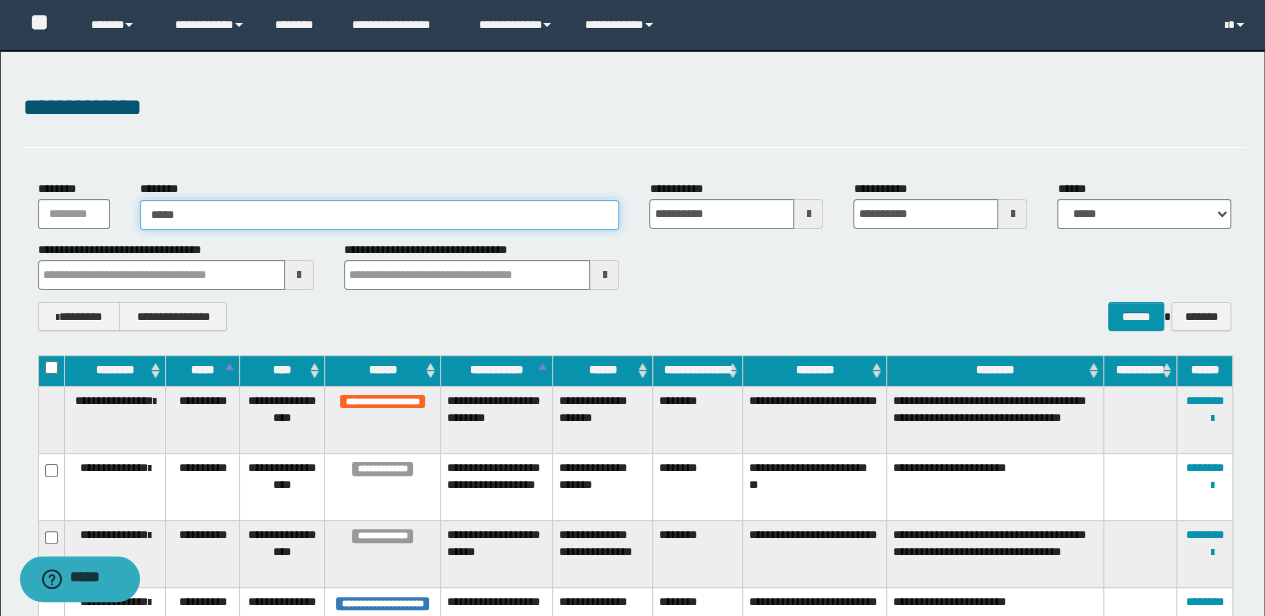 type on "******" 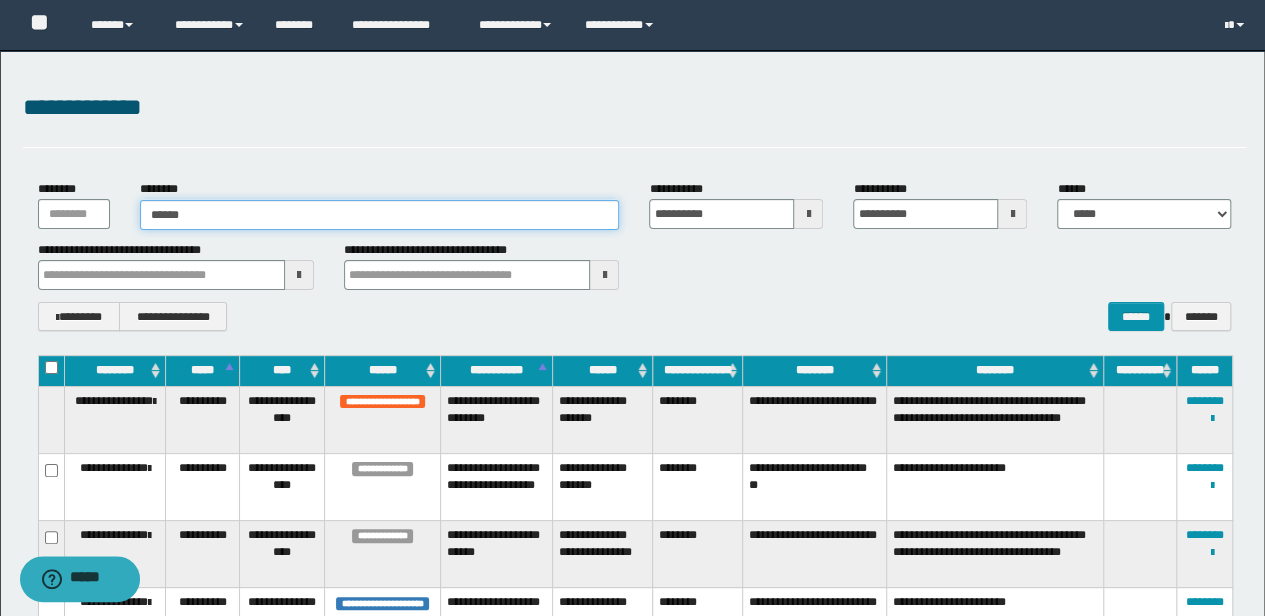 type on "******" 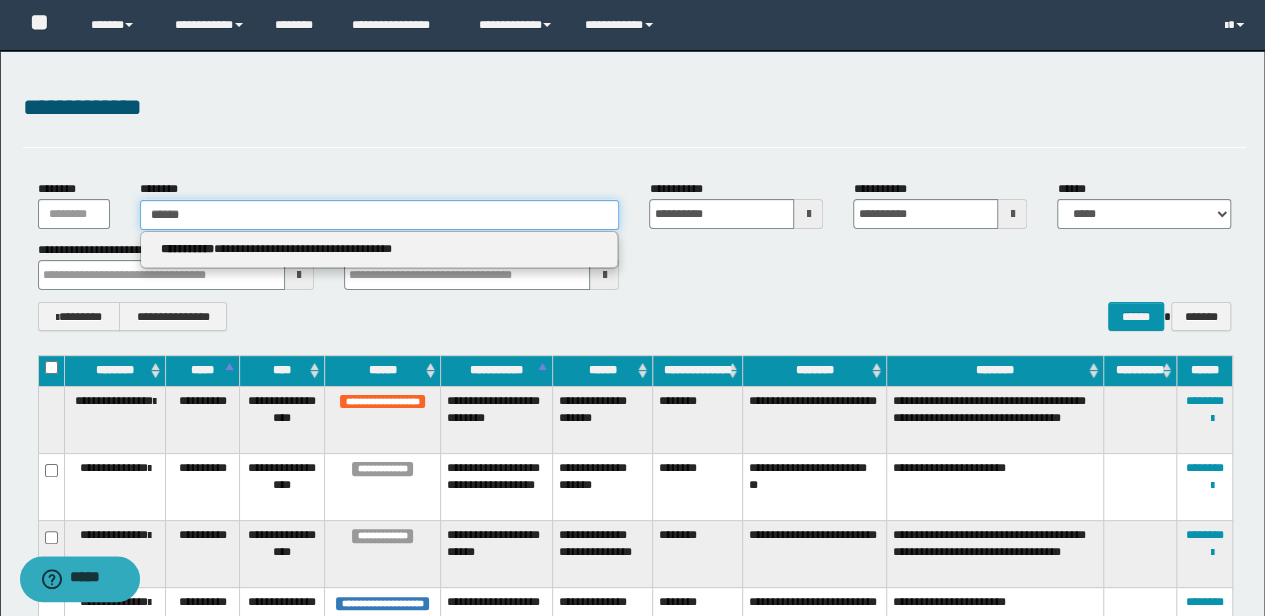 type 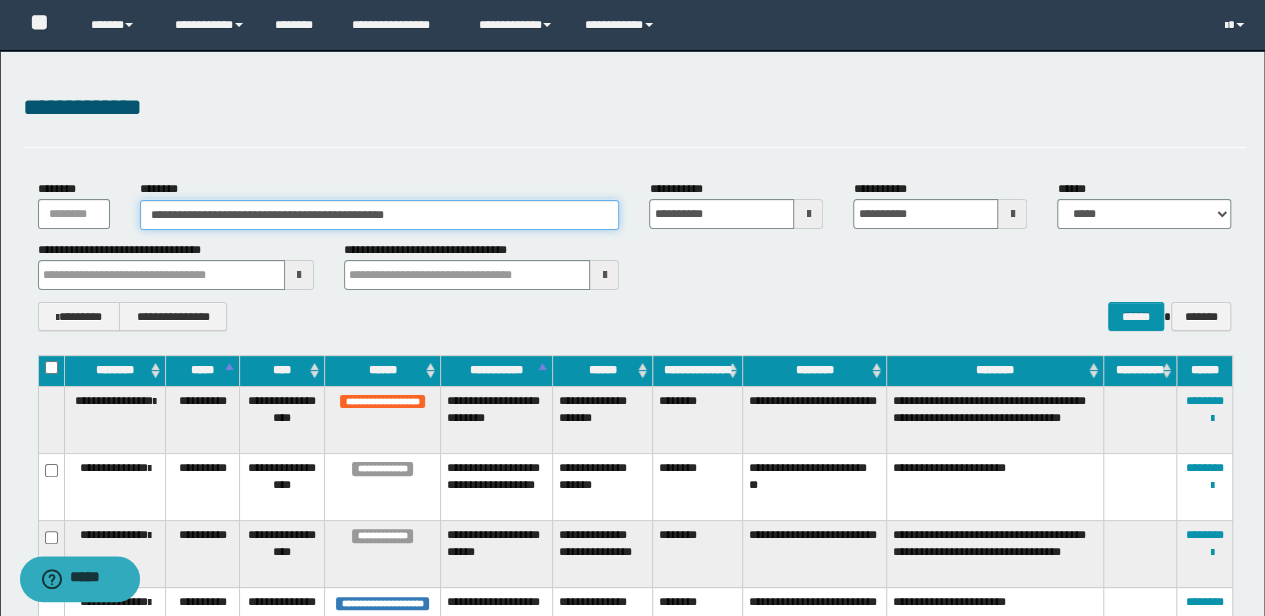 type on "**********" 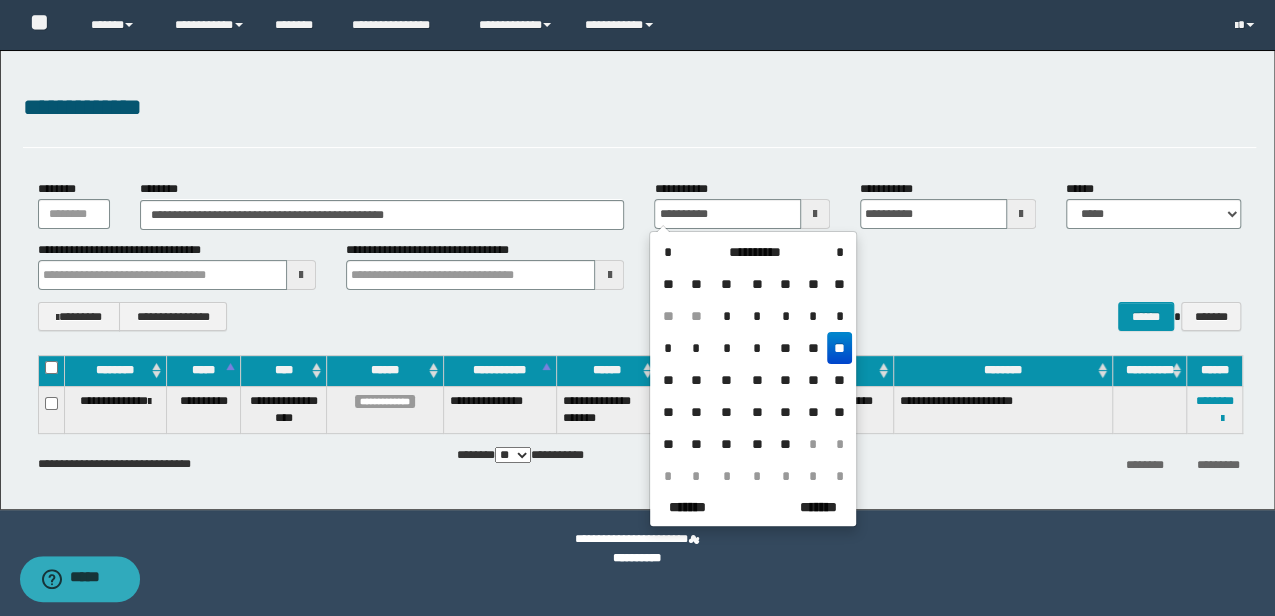 click on "**********" at bounding box center (637, 549) 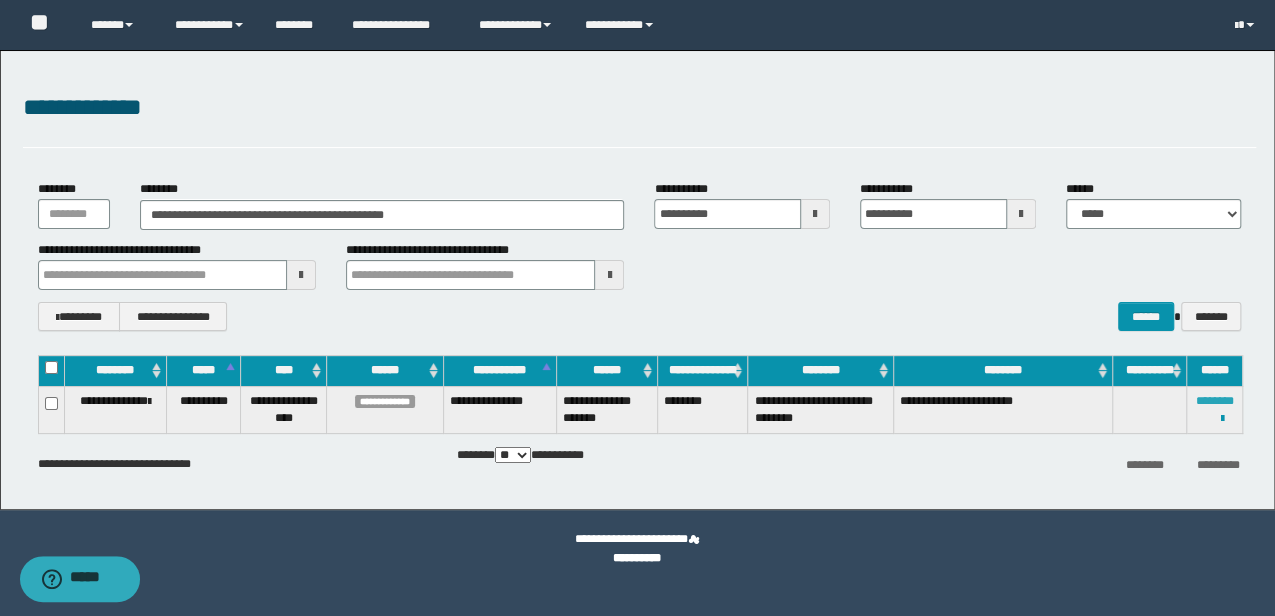 click on "********" at bounding box center (1214, 401) 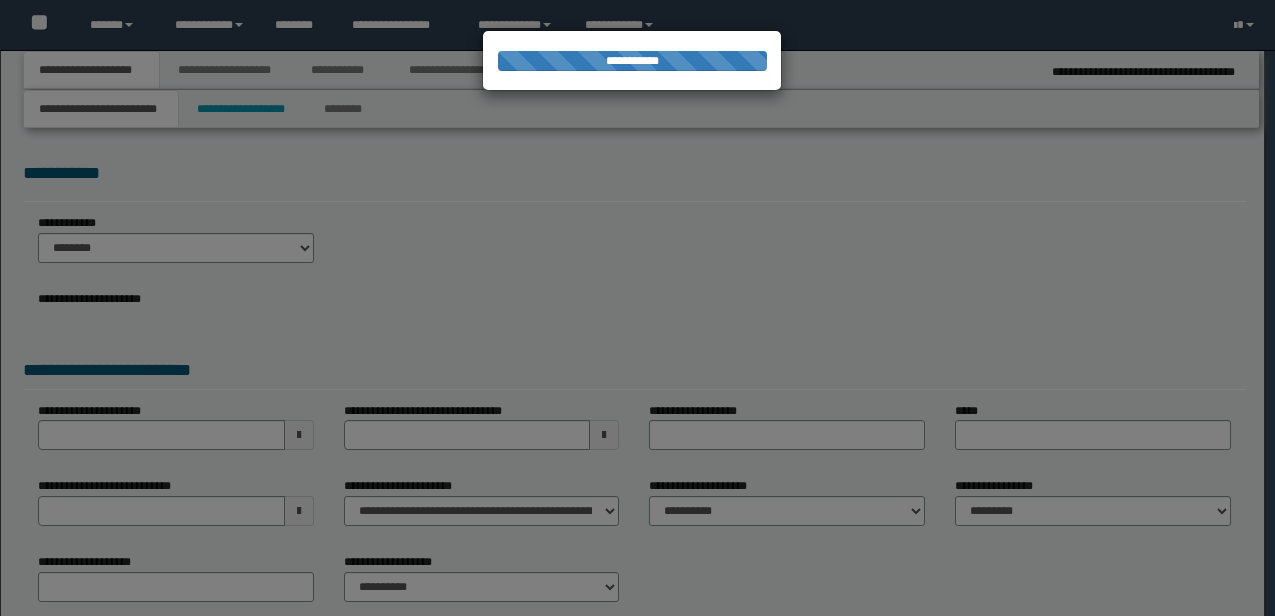 scroll, scrollTop: 0, scrollLeft: 0, axis: both 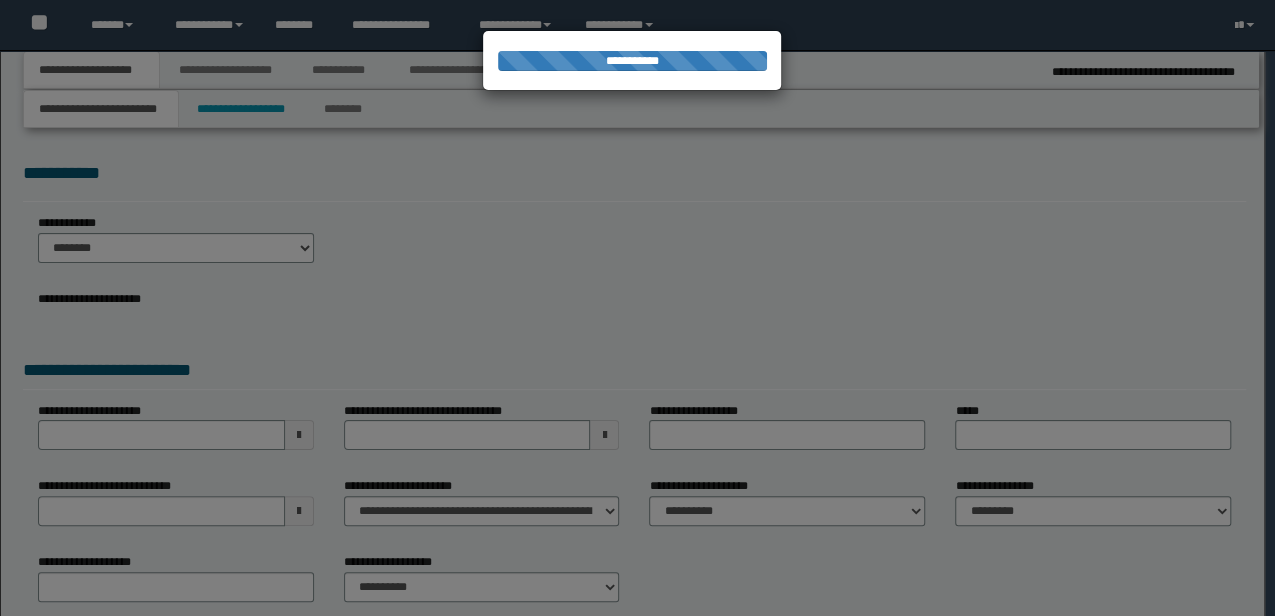 type on "**********" 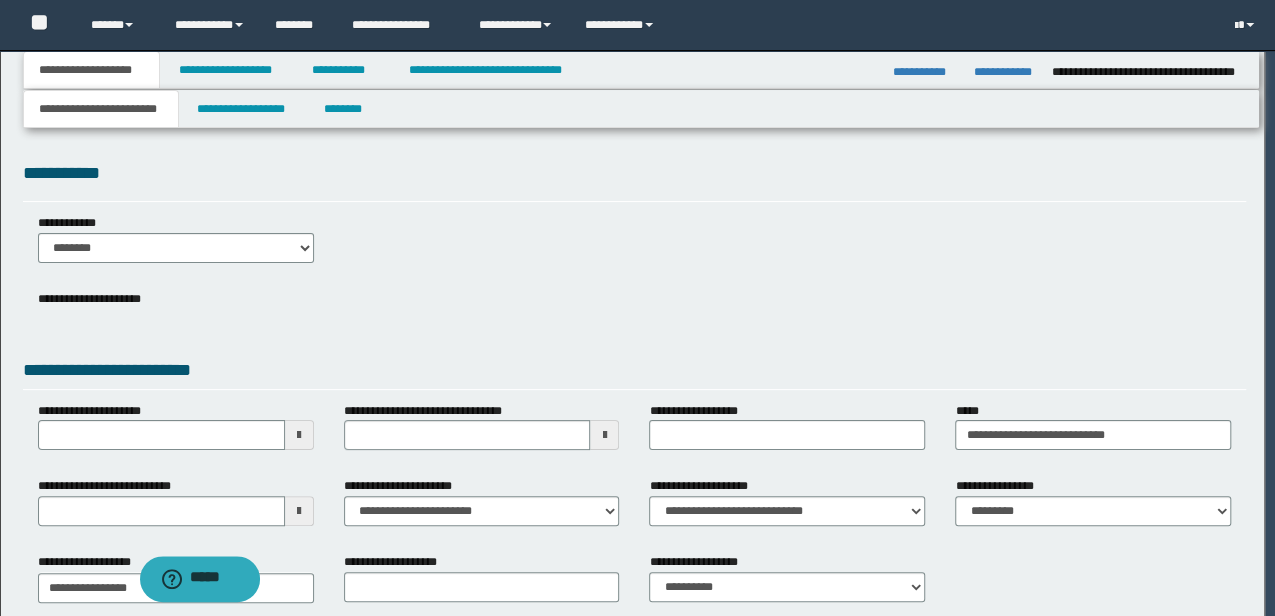 scroll, scrollTop: 0, scrollLeft: 0, axis: both 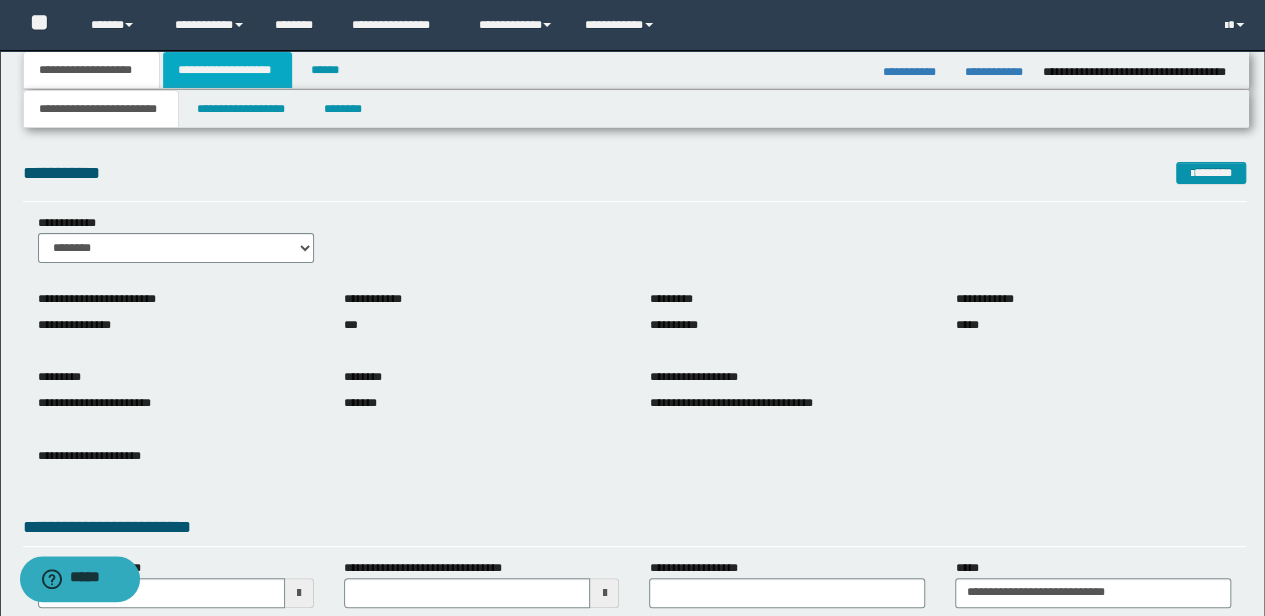 click on "**********" at bounding box center (227, 70) 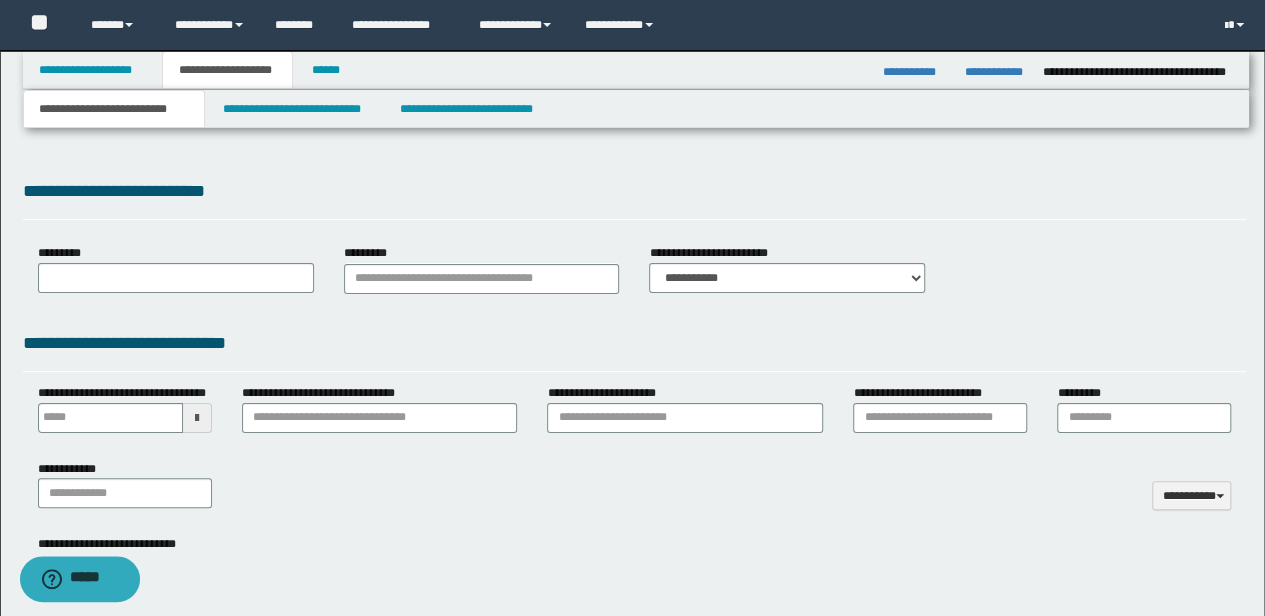type 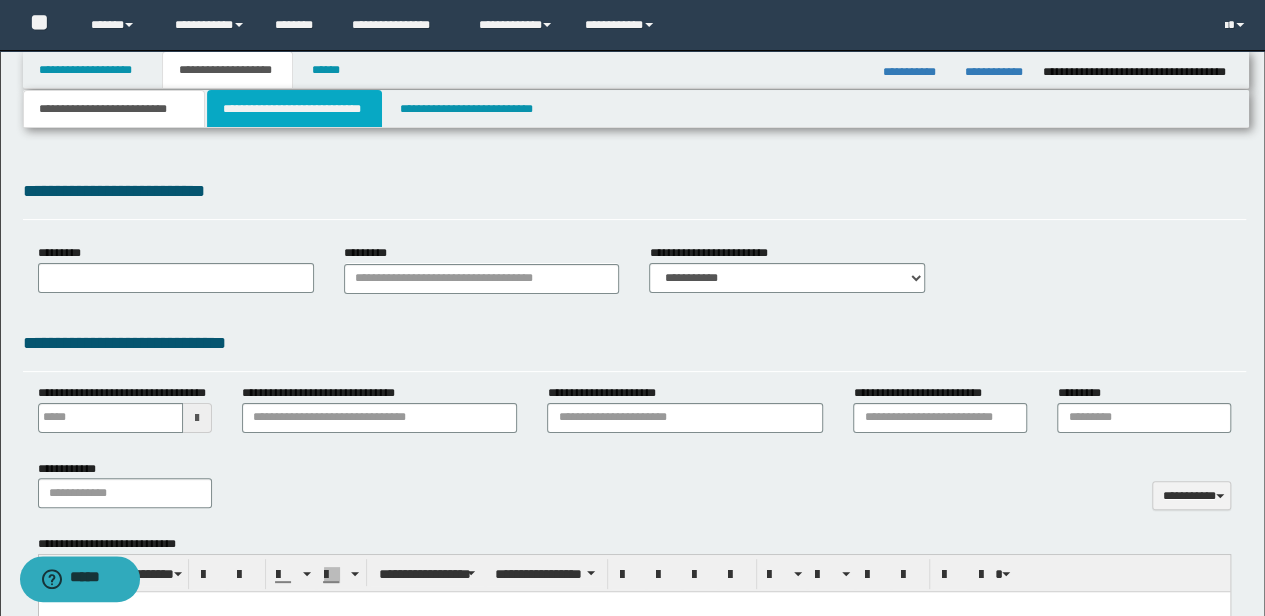 click on "**********" at bounding box center (294, 109) 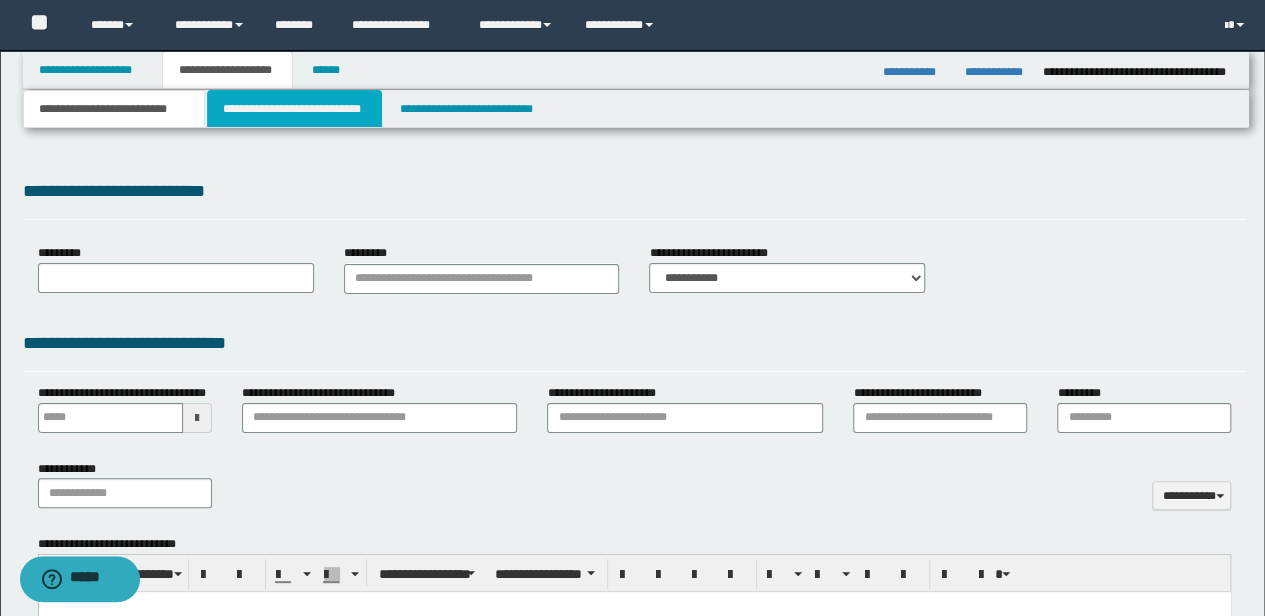 scroll, scrollTop: 0, scrollLeft: 0, axis: both 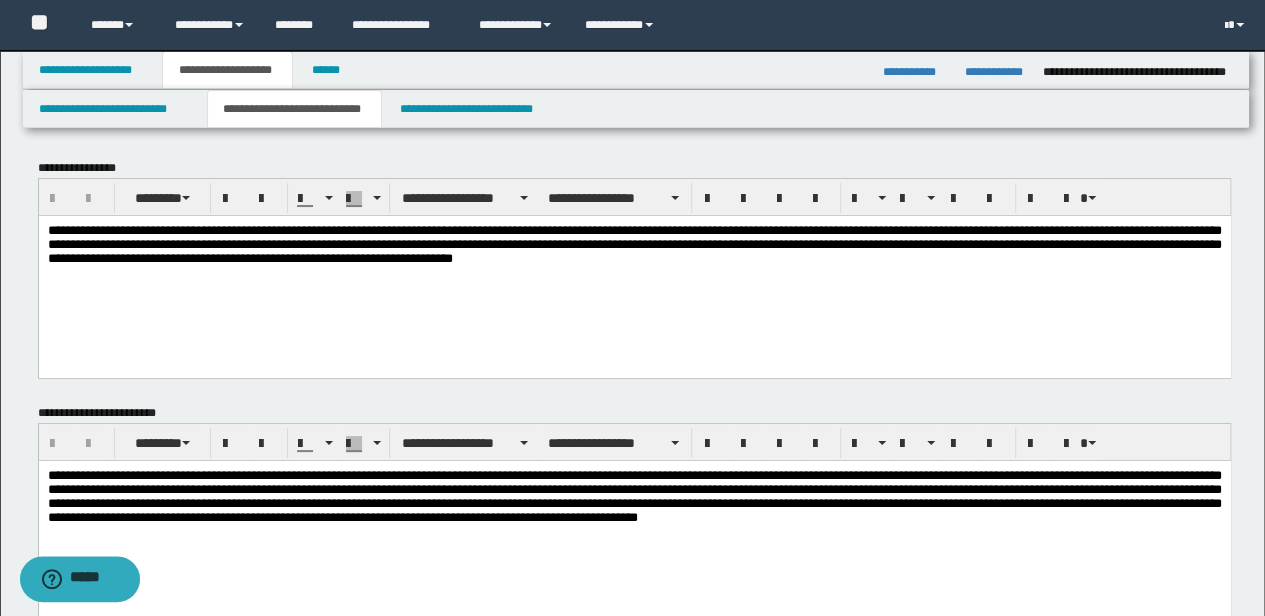 click on "**********" at bounding box center (634, 497) 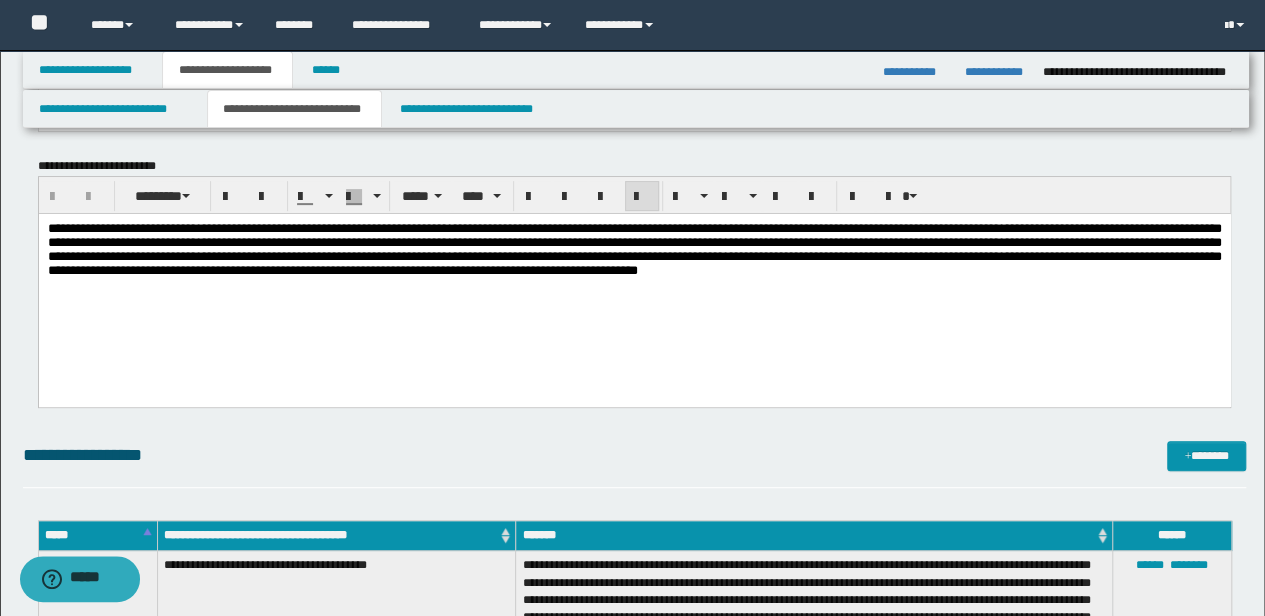 scroll, scrollTop: 266, scrollLeft: 0, axis: vertical 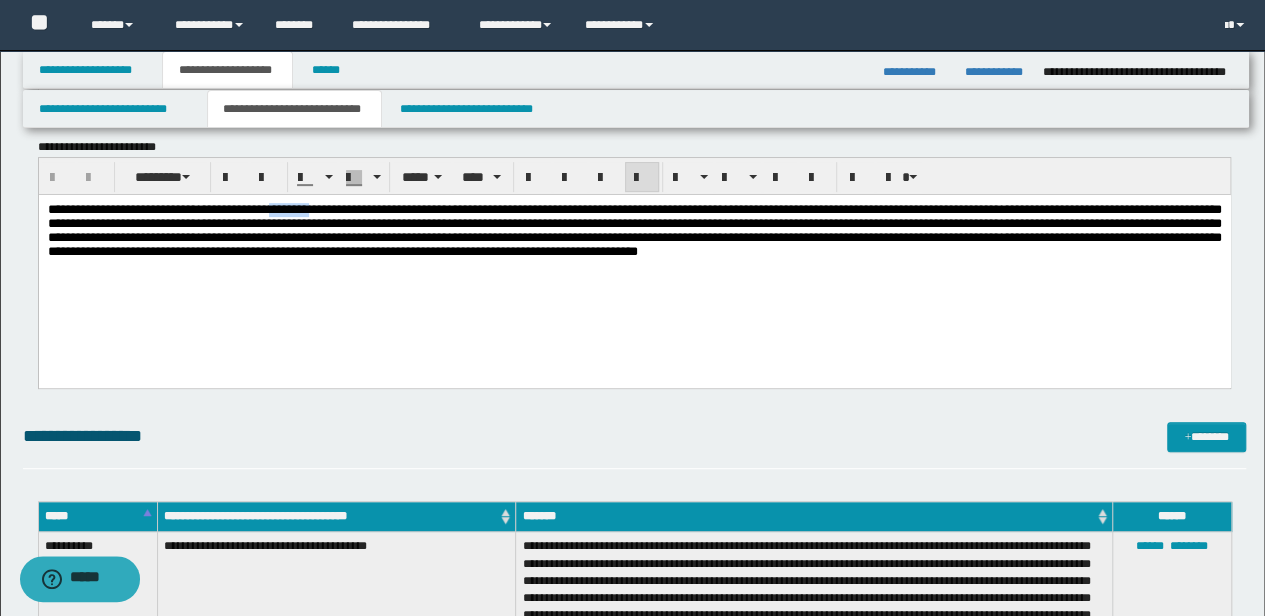 drag, startPoint x: 336, startPoint y: 210, endPoint x: 393, endPoint y: 212, distance: 57.035076 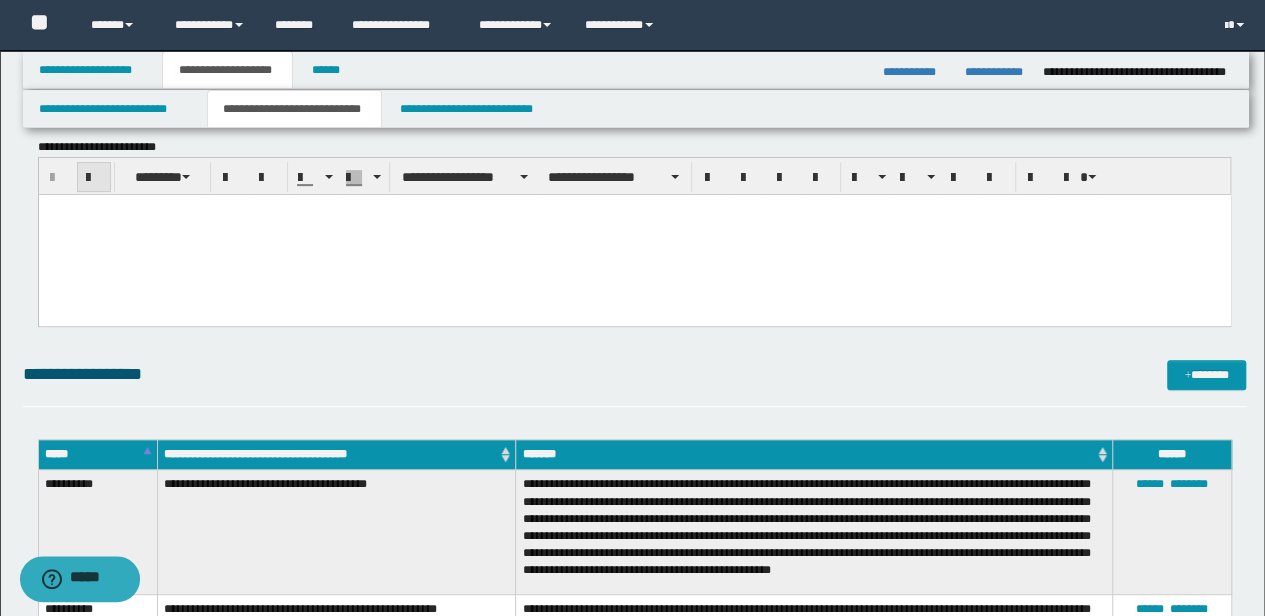 click at bounding box center [94, 178] 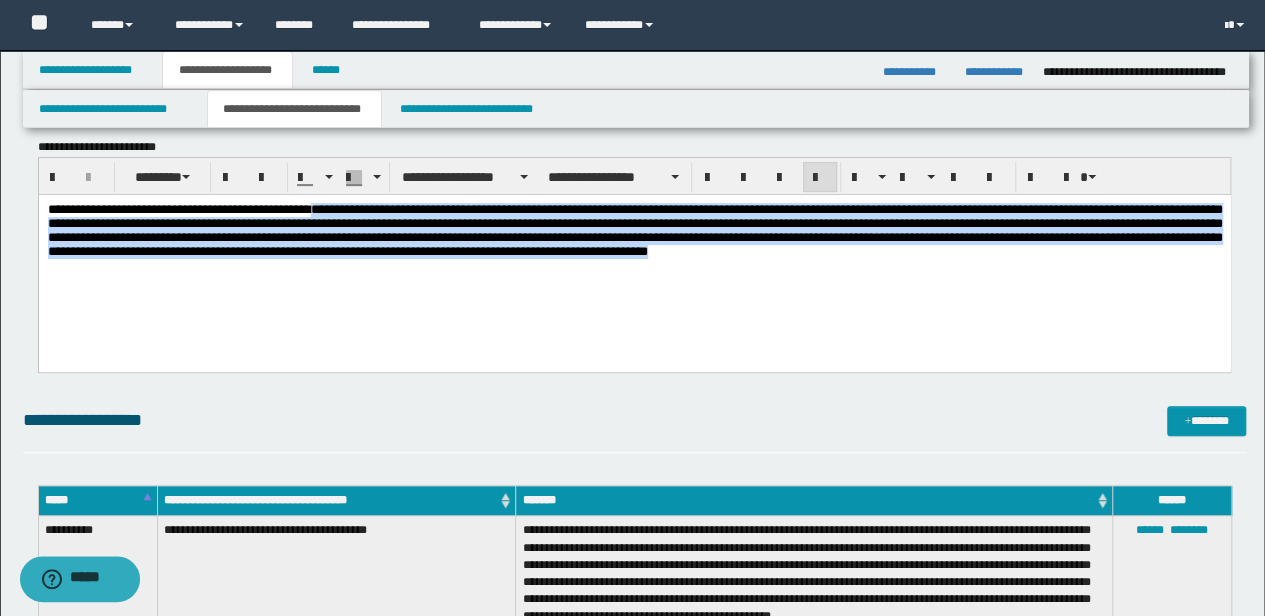 drag, startPoint x: 1079, startPoint y: 258, endPoint x: 404, endPoint y: 210, distance: 676.7045 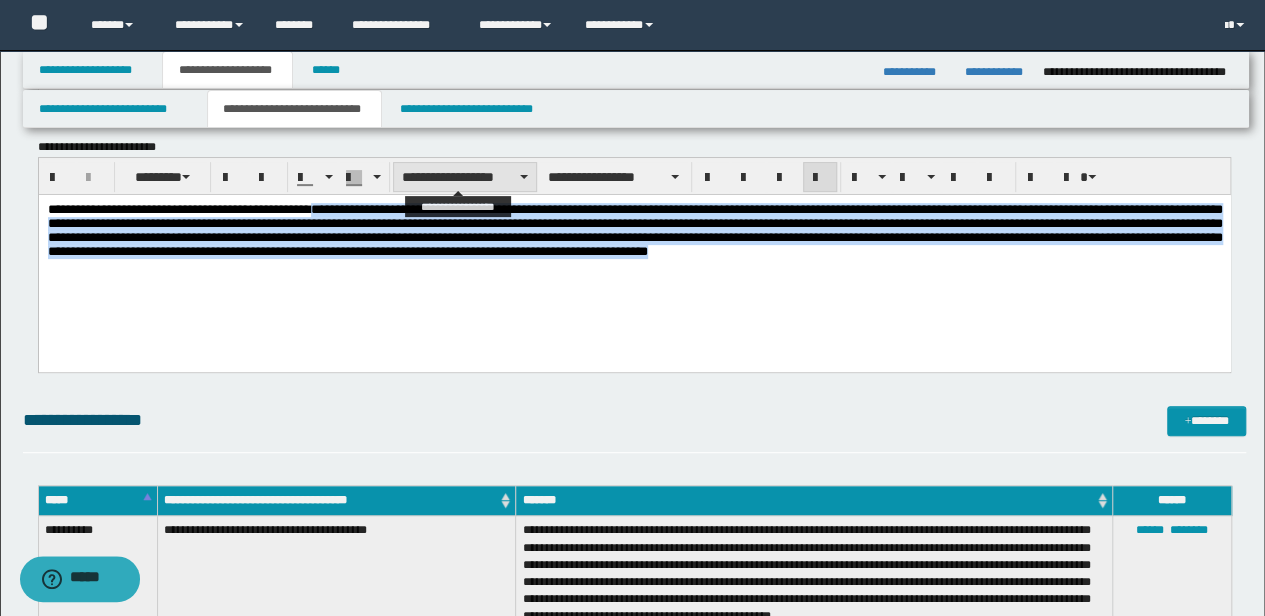 click on "**********" at bounding box center (465, 177) 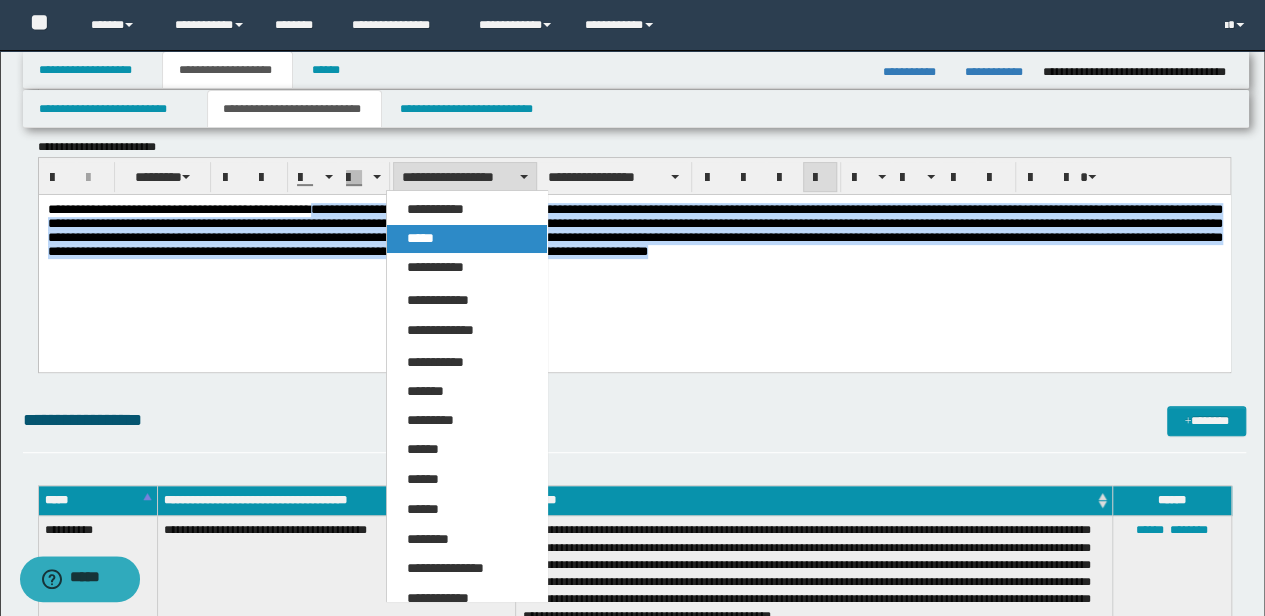 click on "*****" at bounding box center (420, 238) 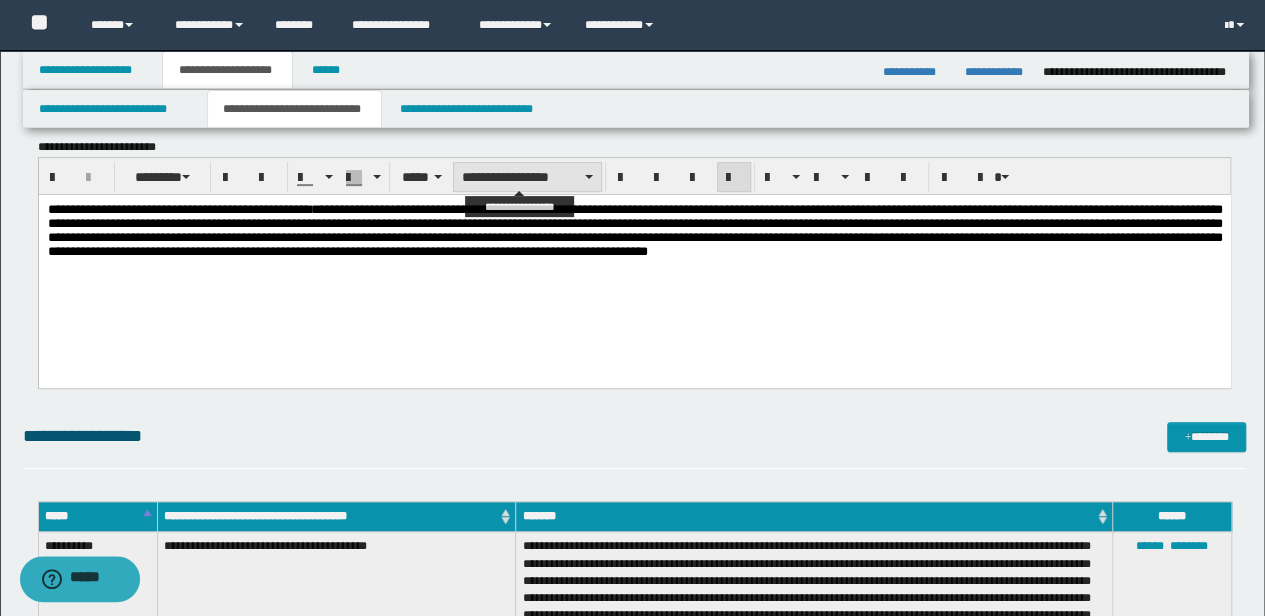 click on "**********" at bounding box center [527, 177] 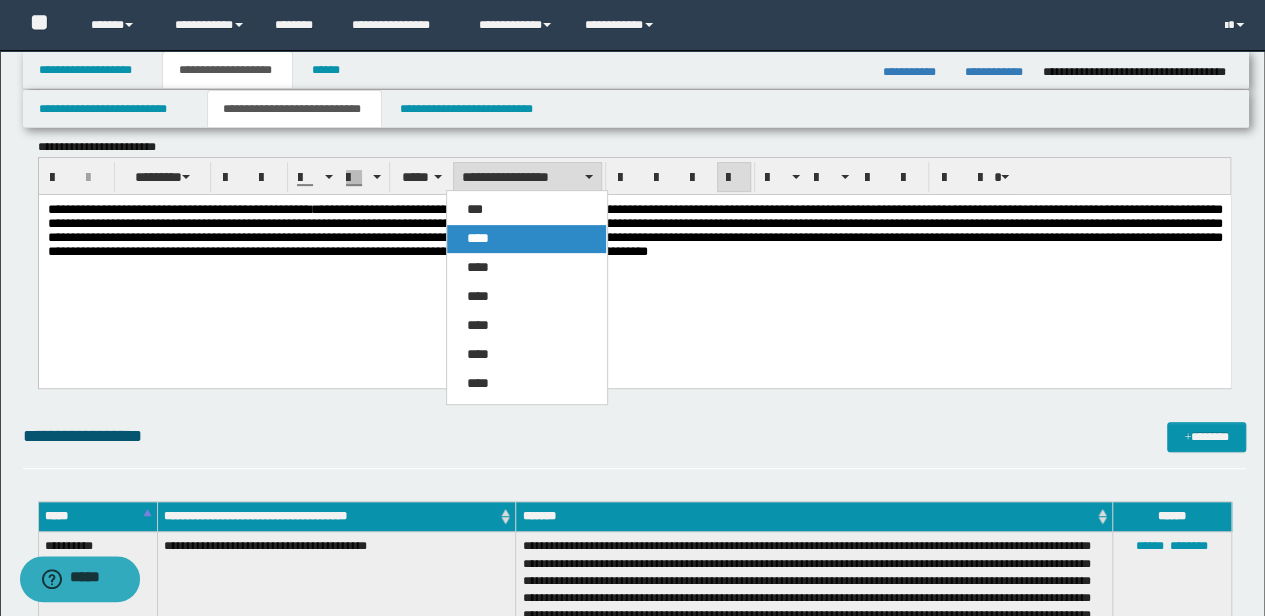 click on "****" at bounding box center [478, 238] 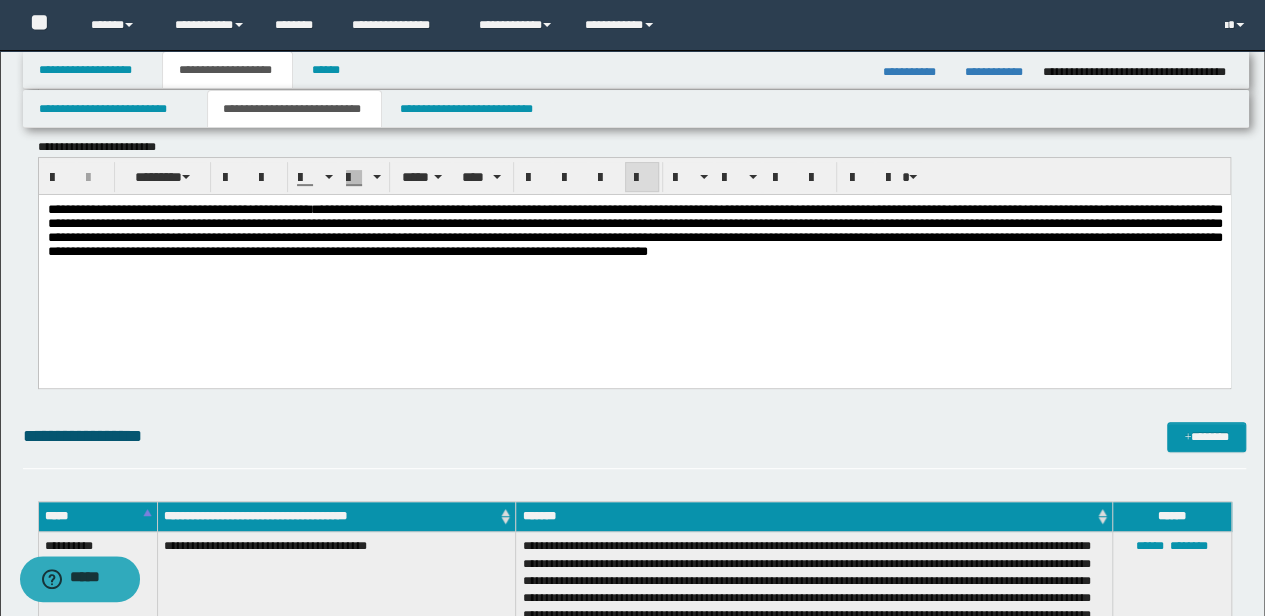 click on "**********" at bounding box center (634, 241) 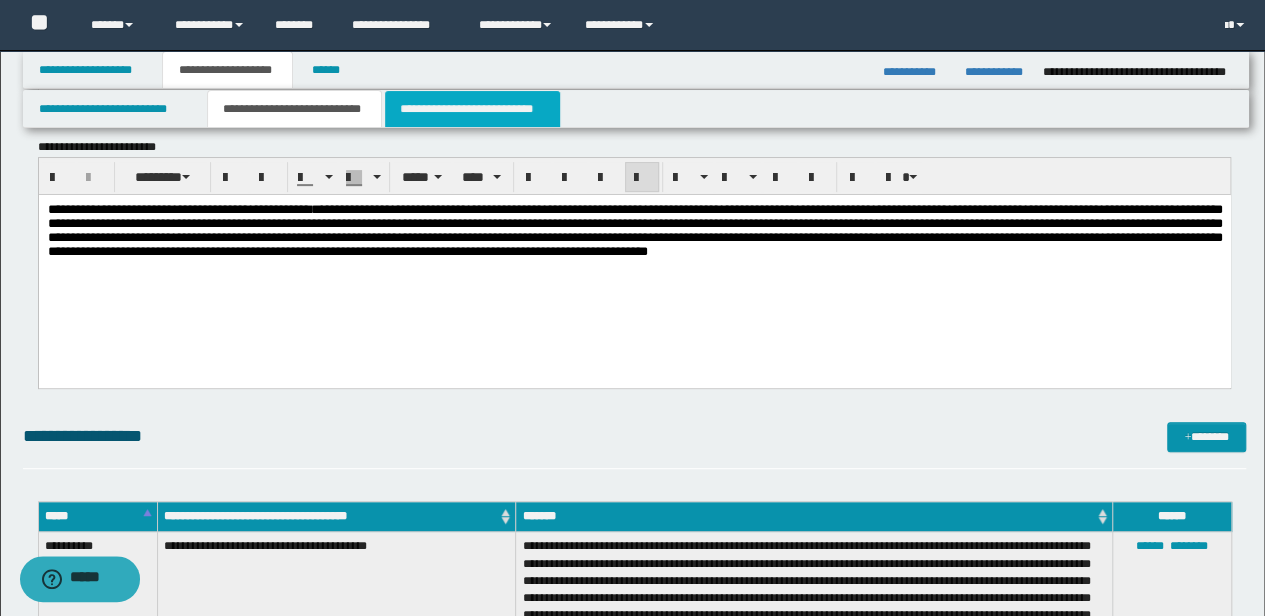 click on "**********" at bounding box center [472, 109] 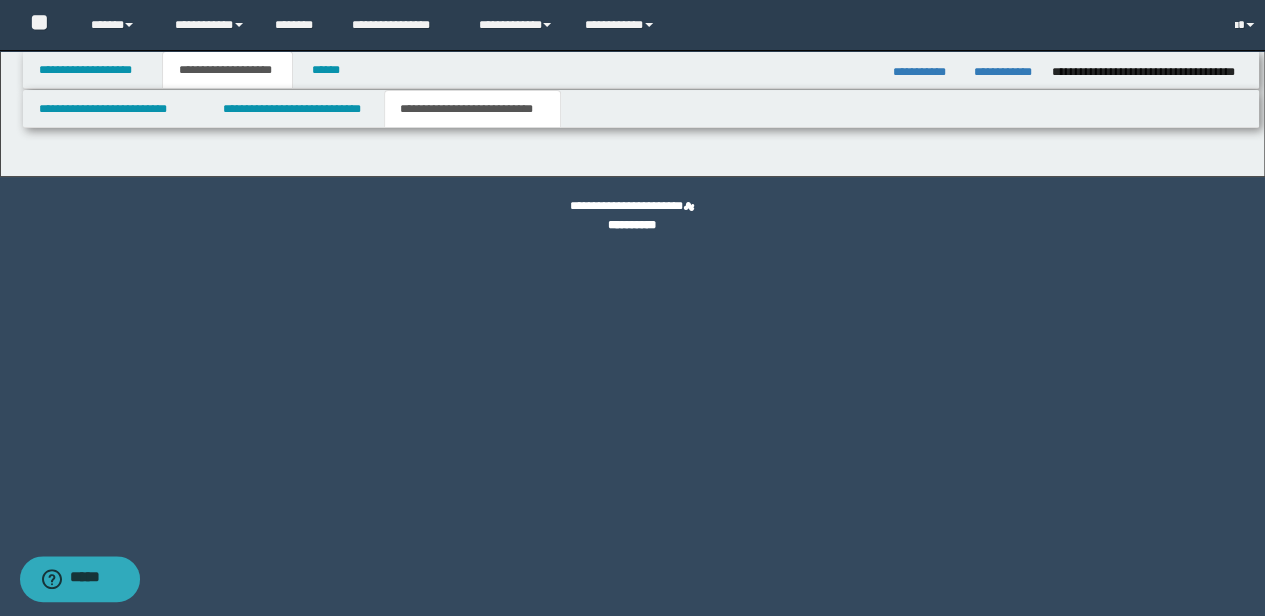 scroll, scrollTop: 0, scrollLeft: 0, axis: both 